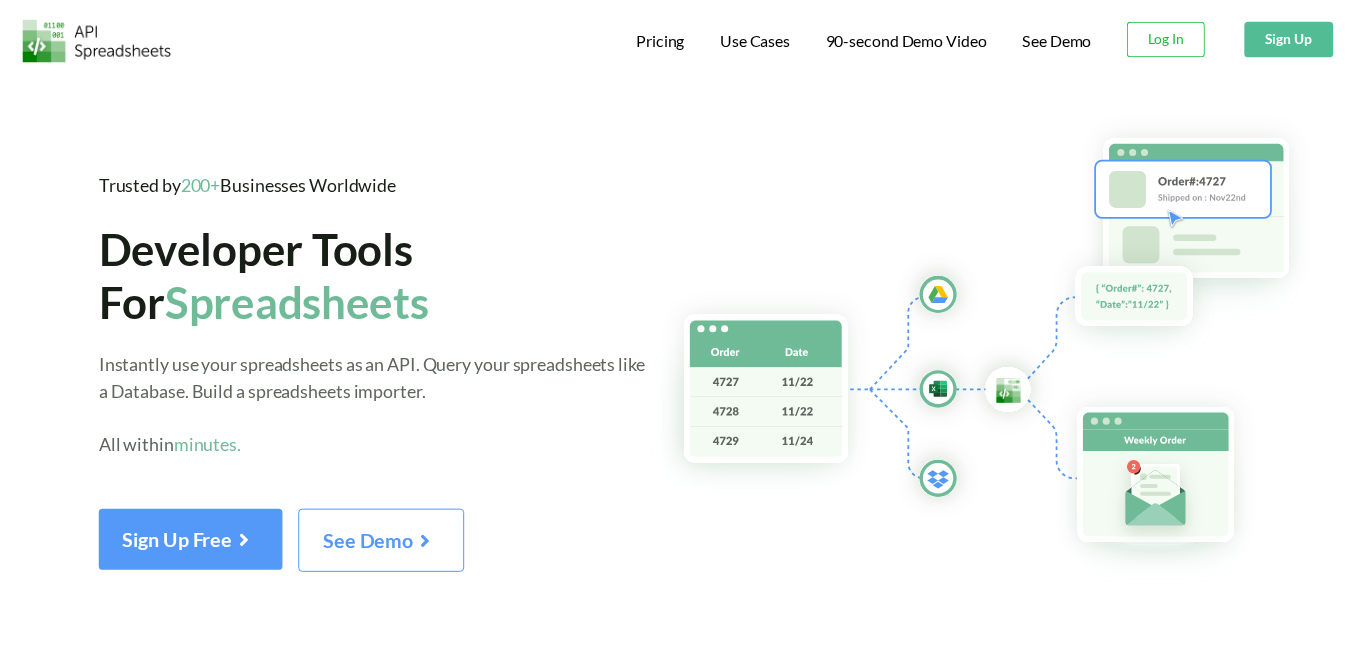 scroll, scrollTop: 0, scrollLeft: 0, axis: both 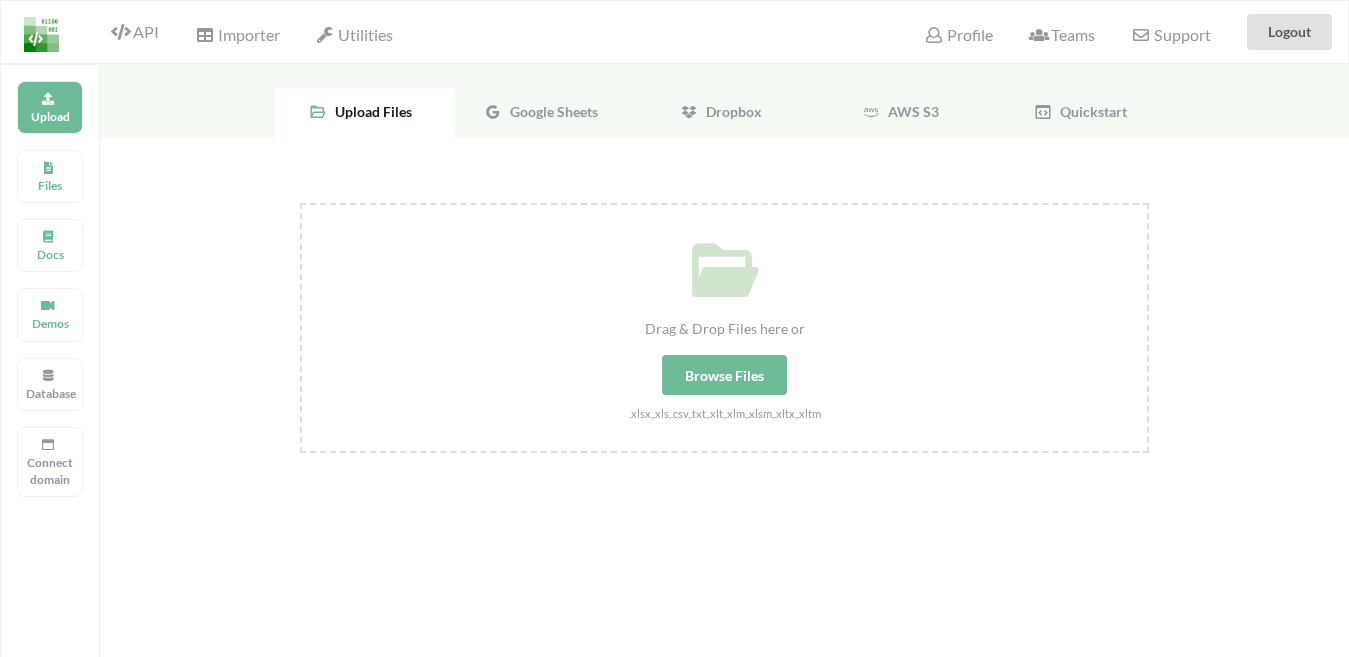 click on "Support" at bounding box center (1170, 35) 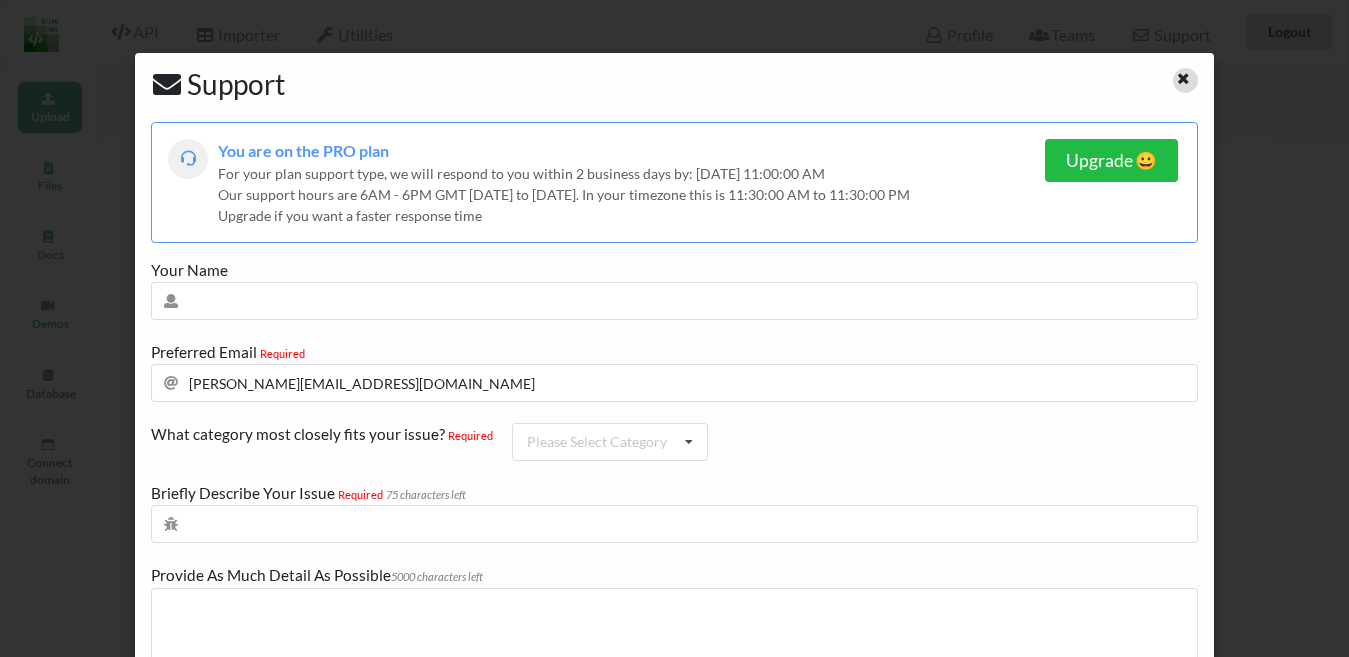 click at bounding box center (1185, 80) 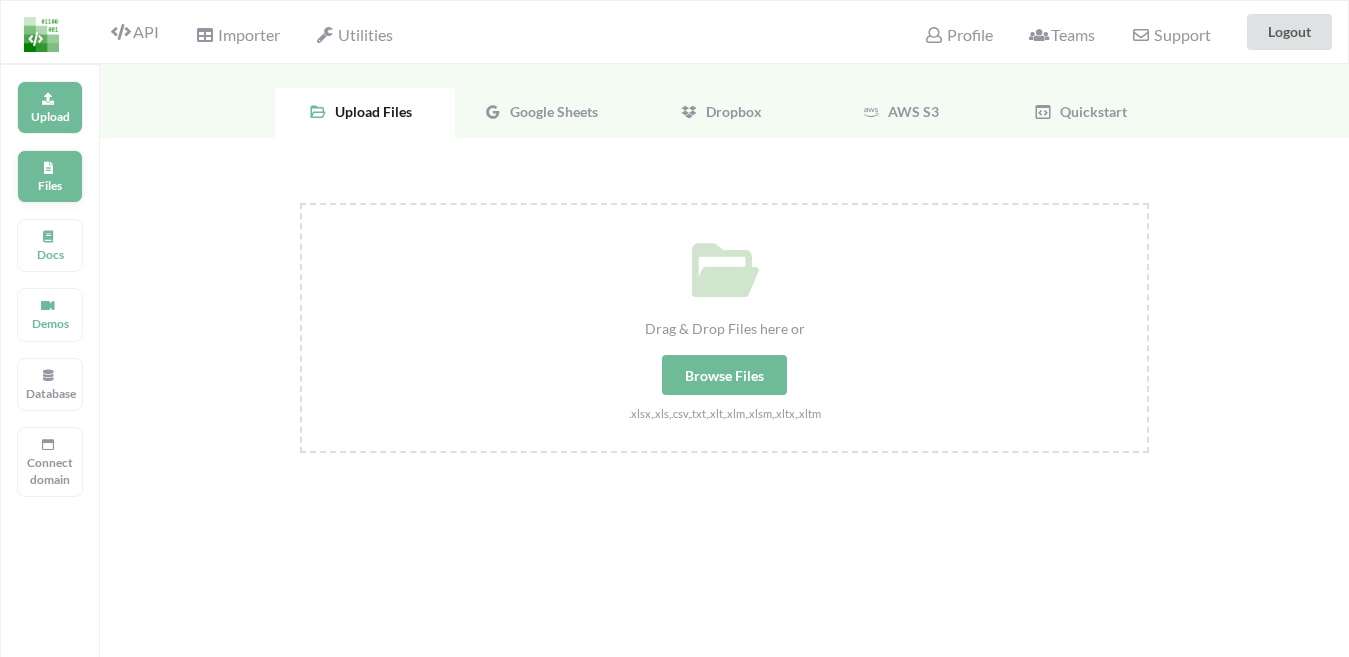 click on "Files" at bounding box center (50, 176) 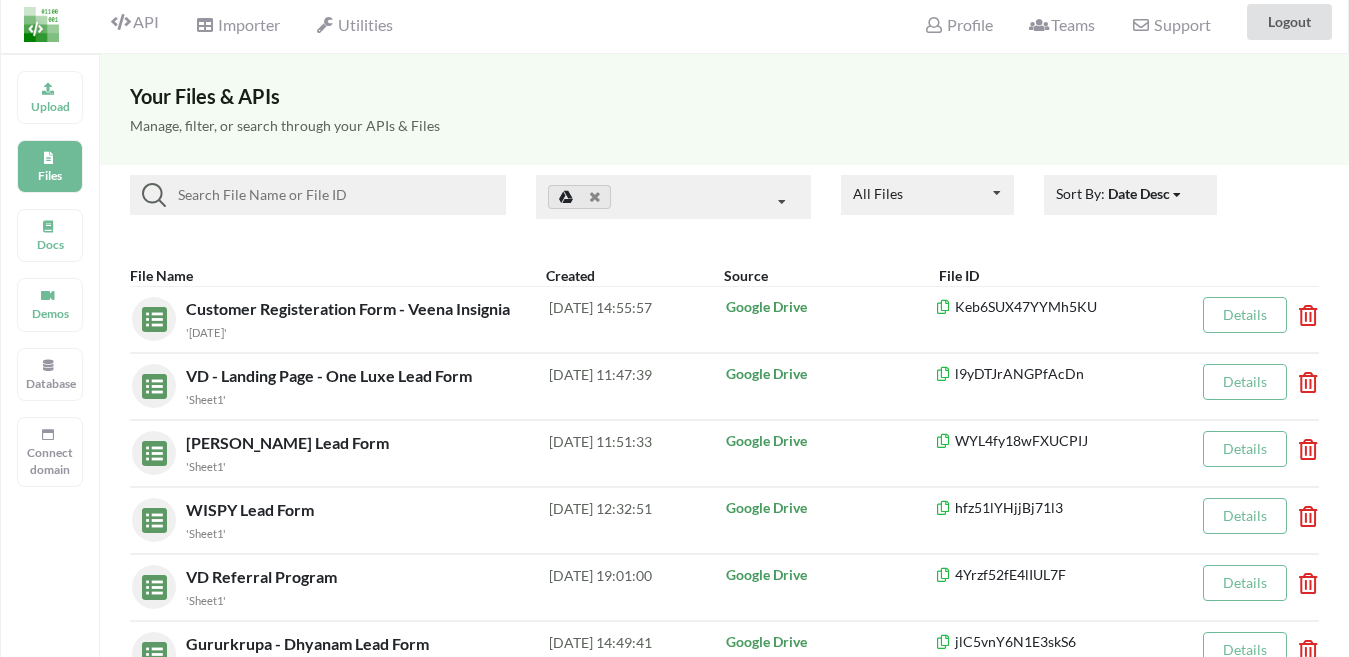 scroll, scrollTop: 0, scrollLeft: 0, axis: both 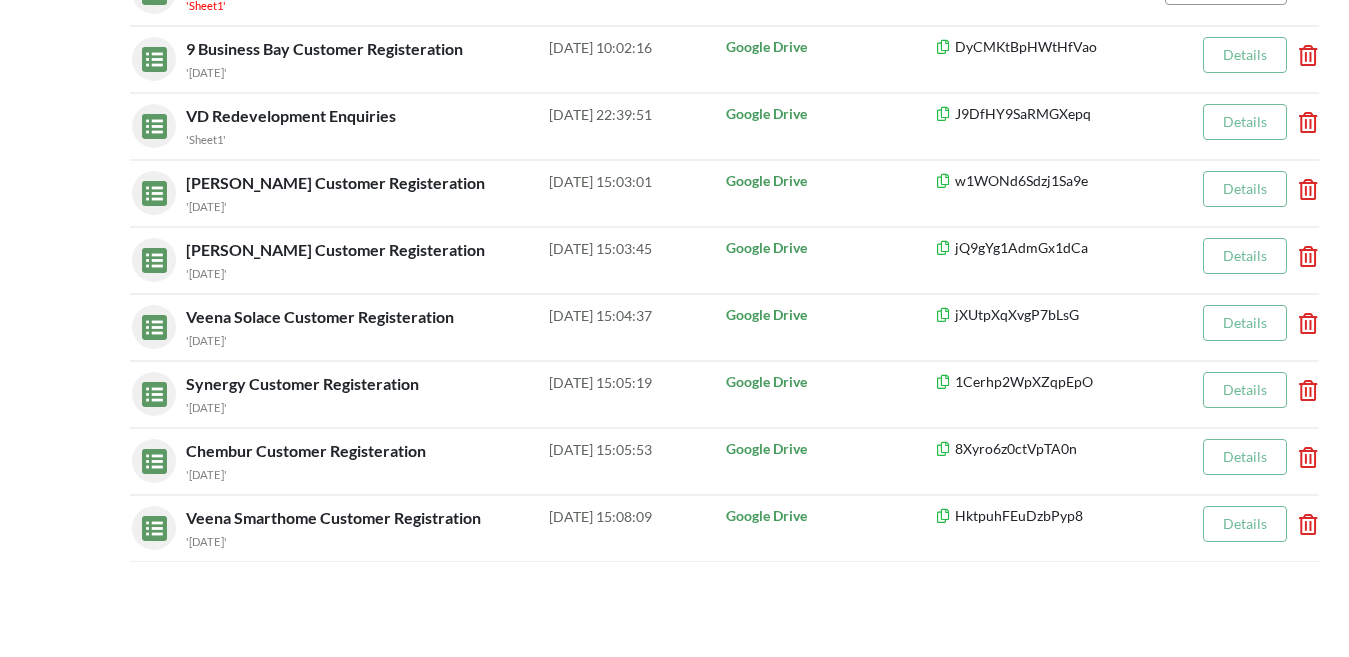 drag, startPoint x: 126, startPoint y: 311, endPoint x: 511, endPoint y: 696, distance: 544.4722 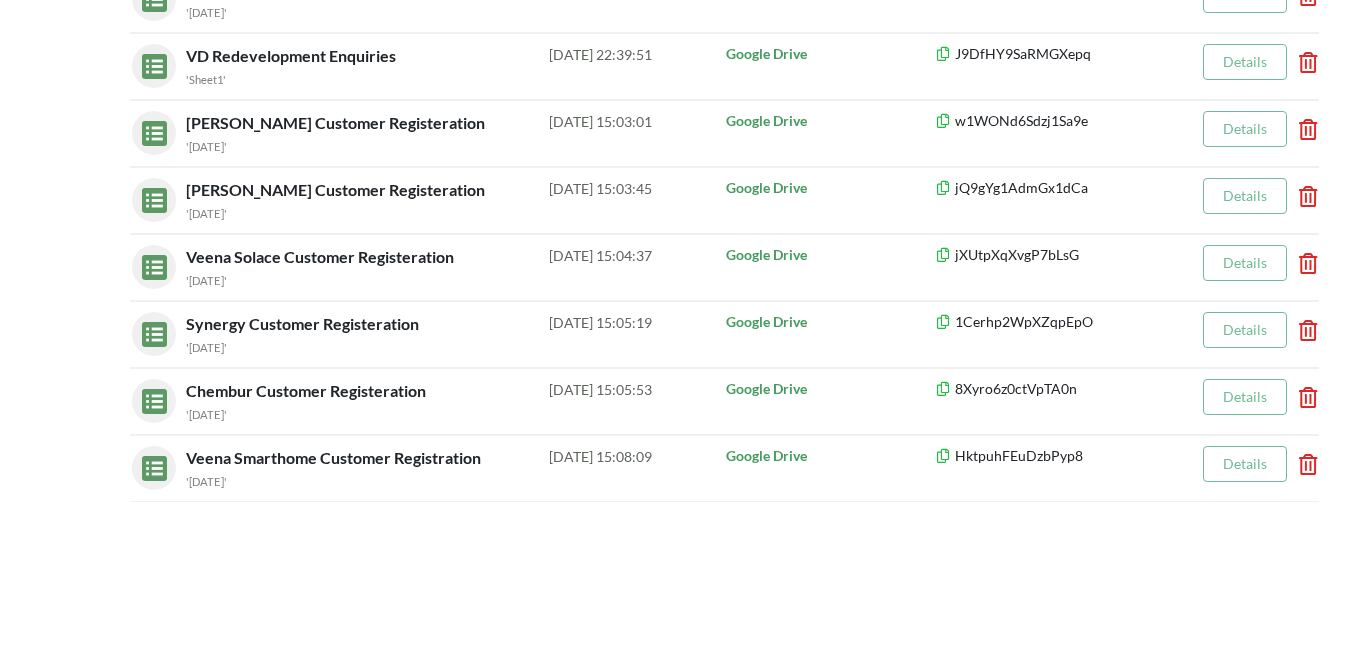 copy on "Customer Registeration Form - Veena Insignia '[DATE]' [DATE] 14:55:57   Google Drive Keb6SUX47YYMh5KU    Details      VD - Landing Page - One Luxe Lead Form 'Sheet1' [DATE] 11:47:39   Google Drive l9yDTJrANGPfAcDn    Details      Swaminarayan Lead Form 'Sheet1' [DATE] 11:51:33   Google Drive WYL4fy18wFXUCPIJ    Details      WISPY Lead Form 'Sheet1' [DATE] 12:32:51   Google Drive hfz51lYHjjBj71l3    Details      VD Referral Program 'Sheet1' [DATE] 19:01:00   Google Drive 4Yrzf52fE4lIUL7F    Details      Gururkrupa - Dhyanam Lead Form 'Sheet1' [DATE] 14:49:41   Google Drive jlC5vnY6N1E3skS6    Details    CP Registeration - 2024 'Sheet1' [DATE] 12:29:15   Column Names in your file were not valid View  Issue       9 Business Bay Customer Registeration '[DATE]' [DATE] 10:02:16   Google Drive DyCMKtBpHWtHfVao    Details      VD Redevelopment Enquiries 'Sheet1' [DATE] 22:39:51   Google Drive J9DfHY9SaRMGXepq    Details      [PERSON_NAME] Customer Registeration '[DATE]' 2..." 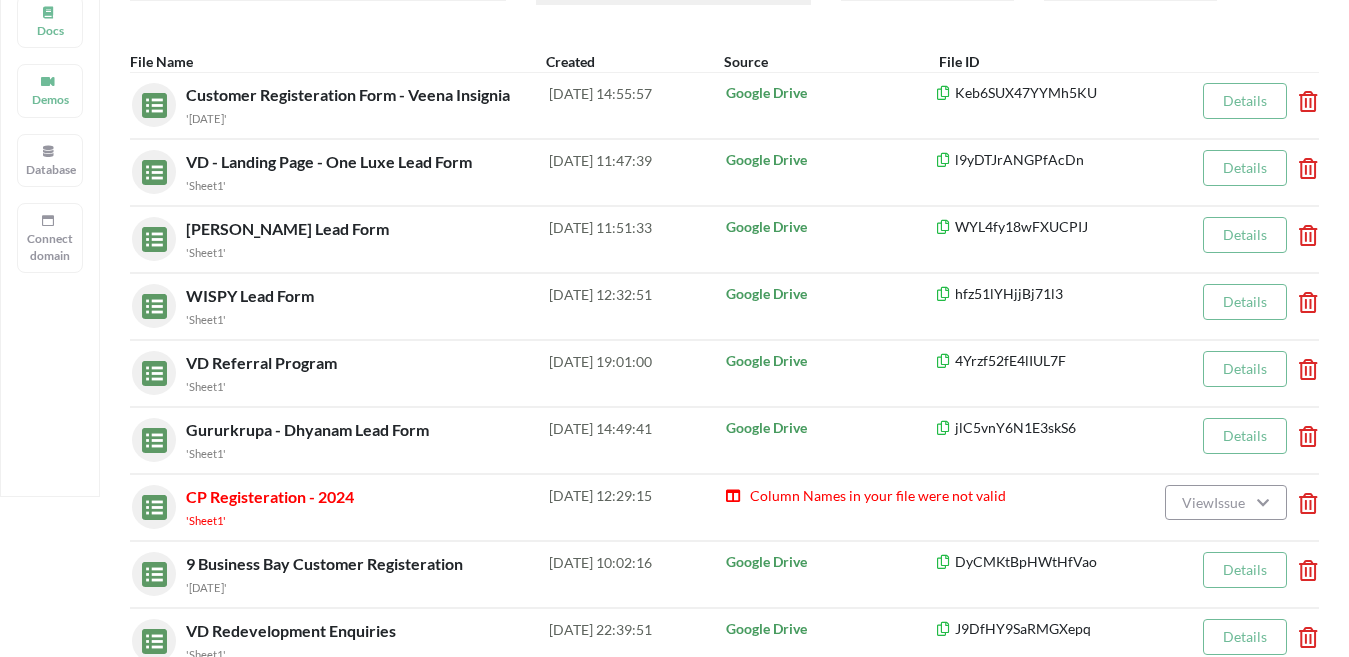 scroll, scrollTop: 0, scrollLeft: 0, axis: both 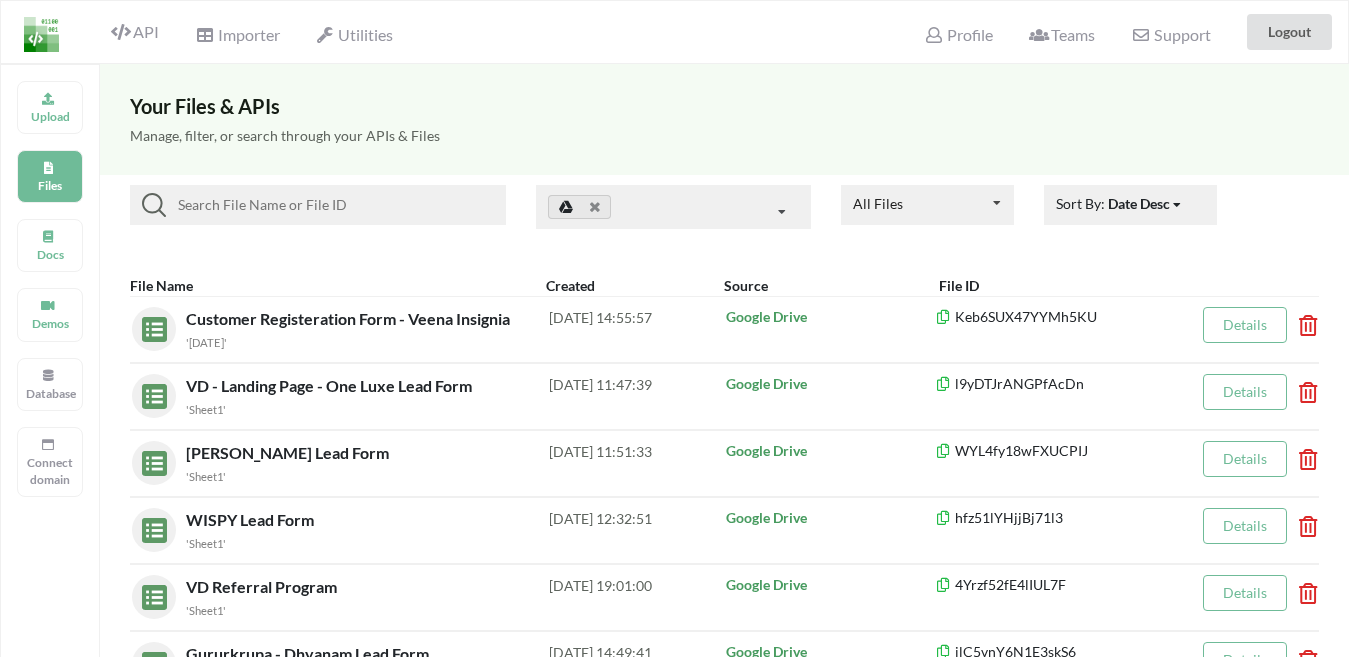 click on "All Files All Files Uploaded by you Shared with you Sort By:    Date Desc Date Desc Date Asc Name Desc Name Asc" at bounding box center (724, 217) 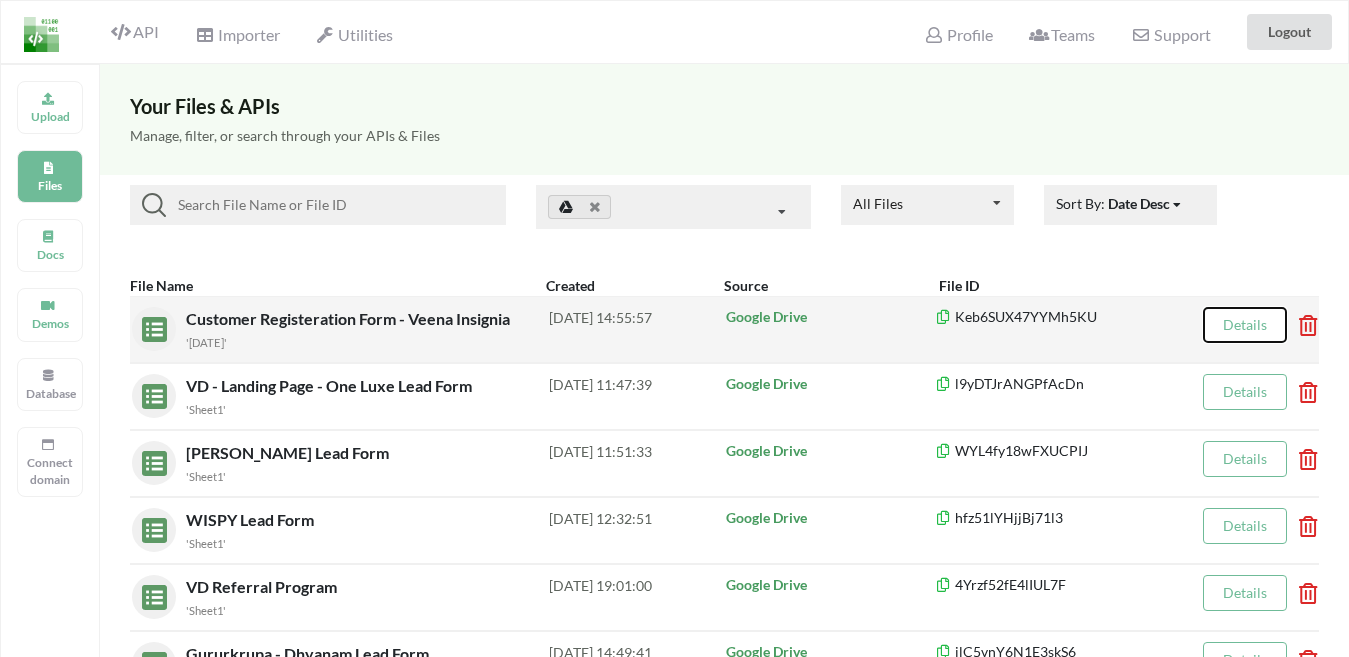 click on "Details" at bounding box center (1245, 325) 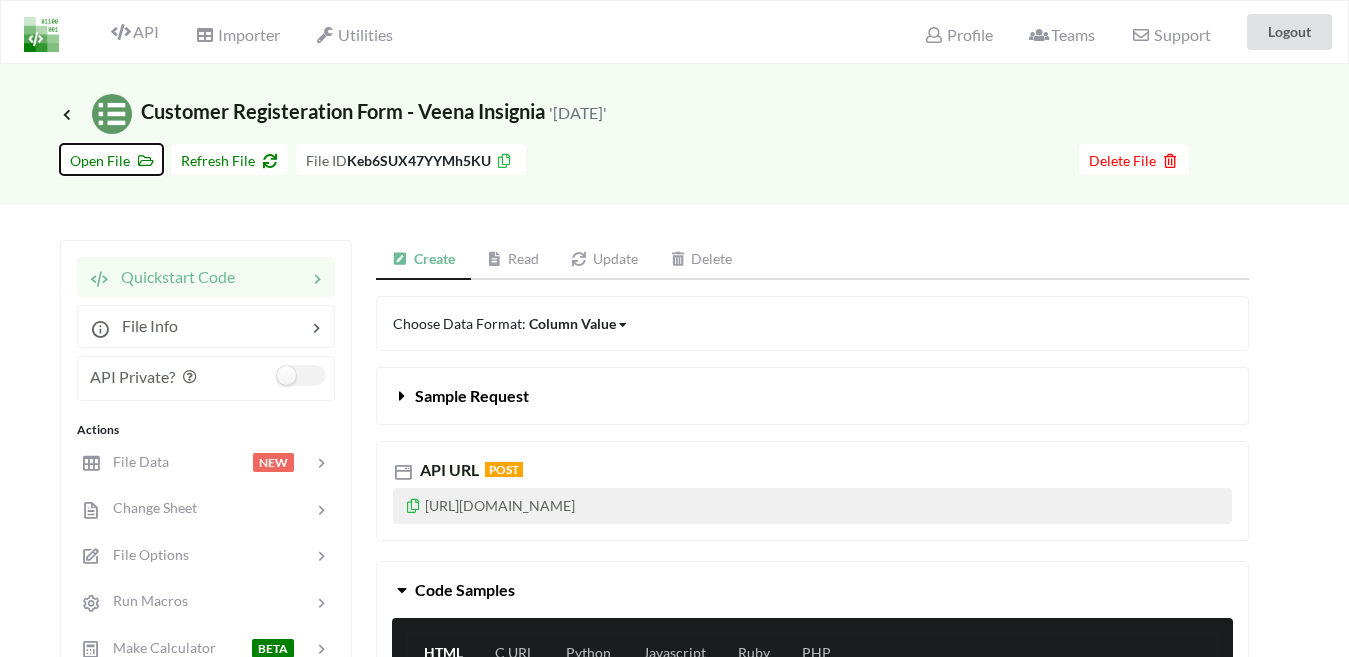click on "Open File" at bounding box center (111, 160) 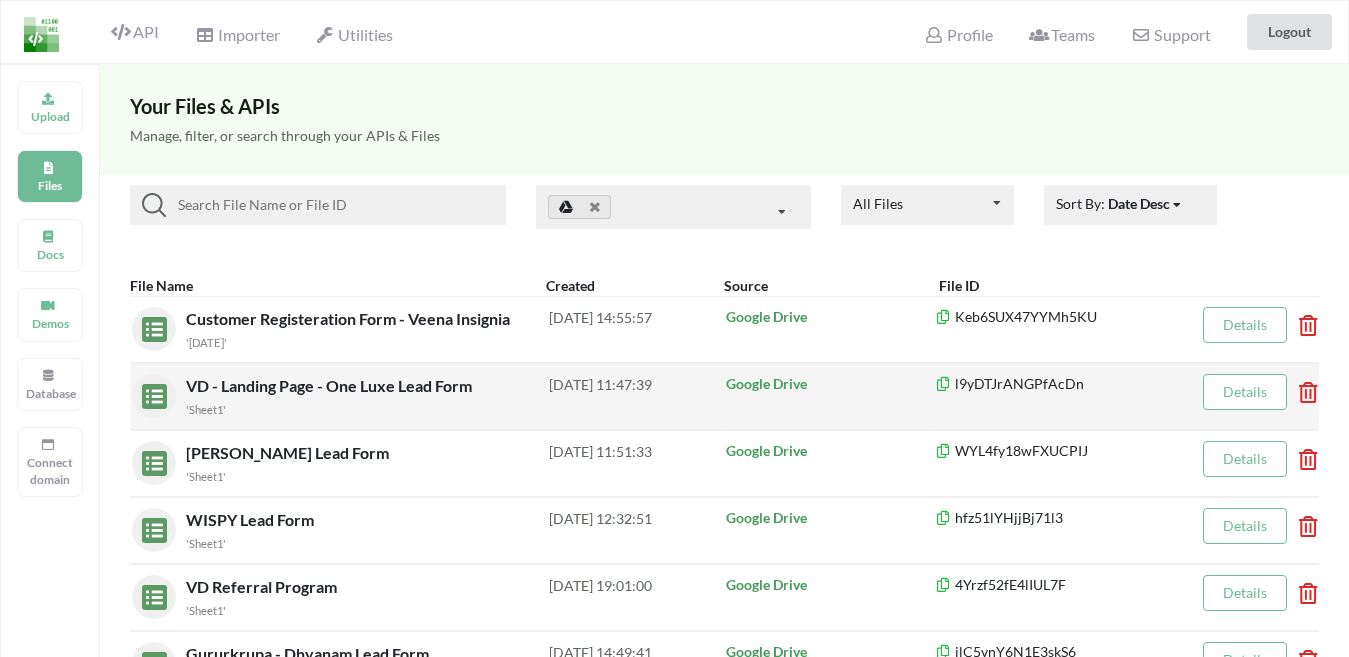 click on "VD - Landing Page - One Luxe Lead Form 'Sheet1'" at bounding box center [367, 396] 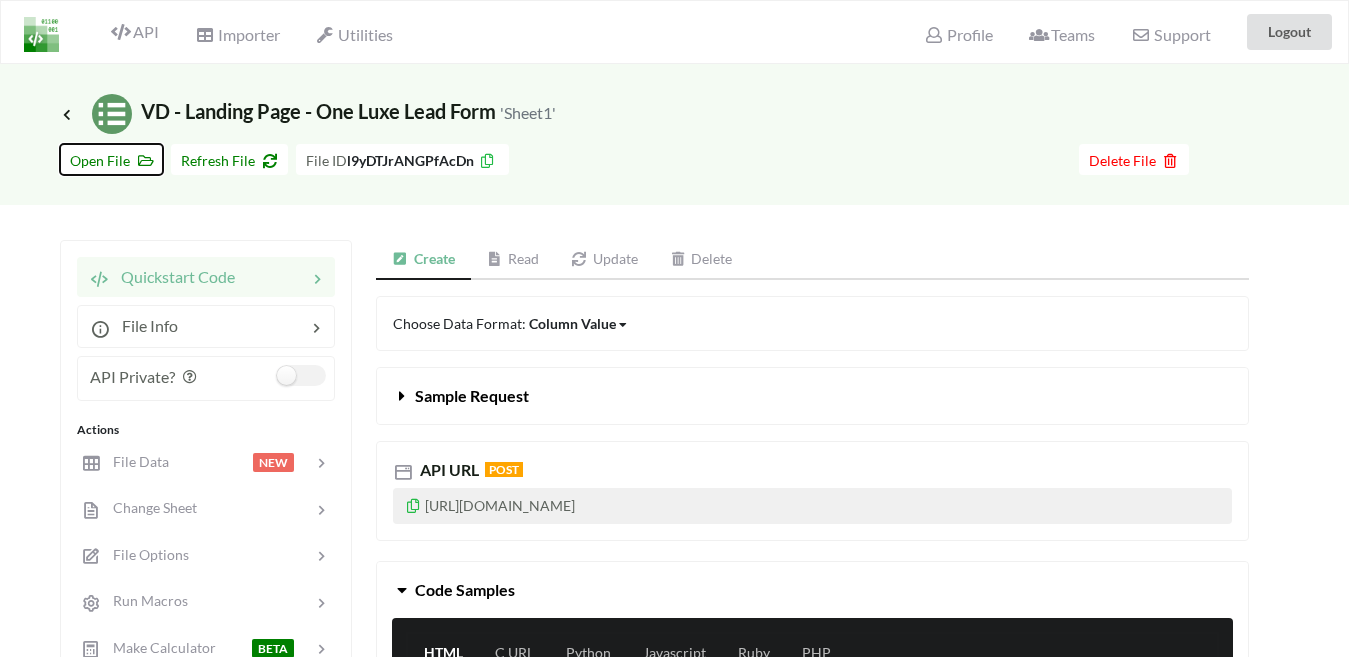 click on "Open File" at bounding box center [111, 160] 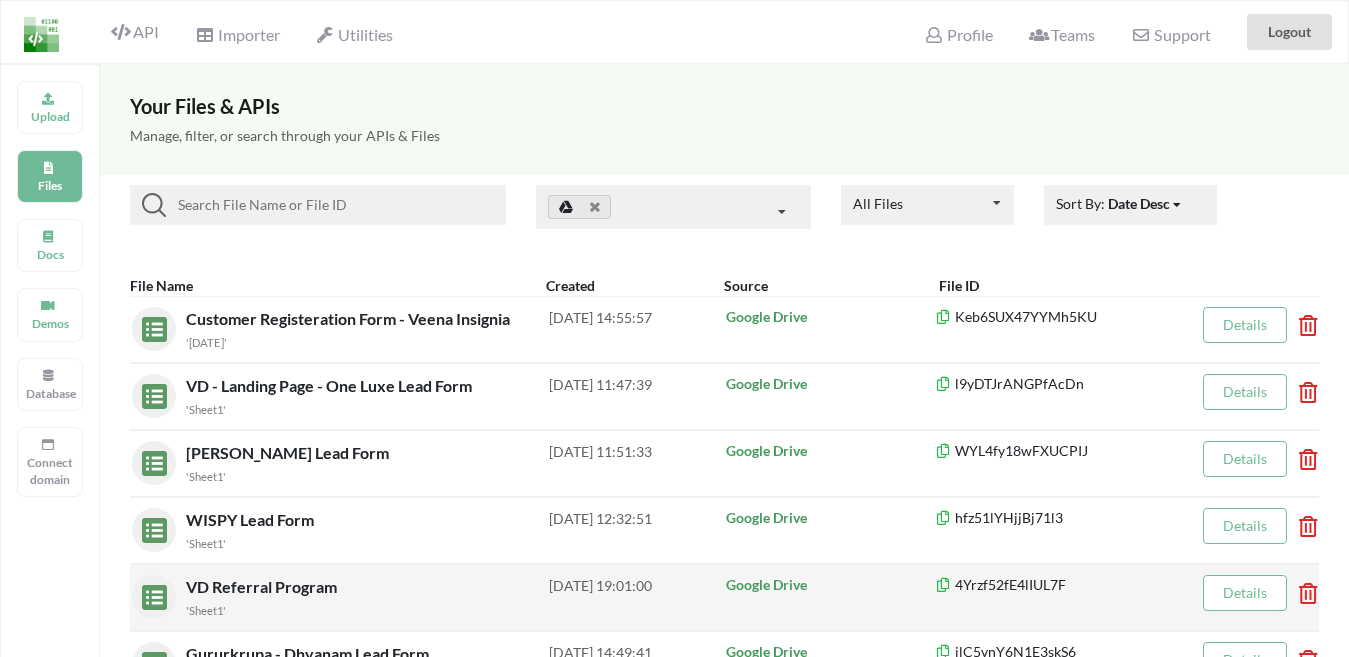 click on "VD Referral Program" at bounding box center [263, 586] 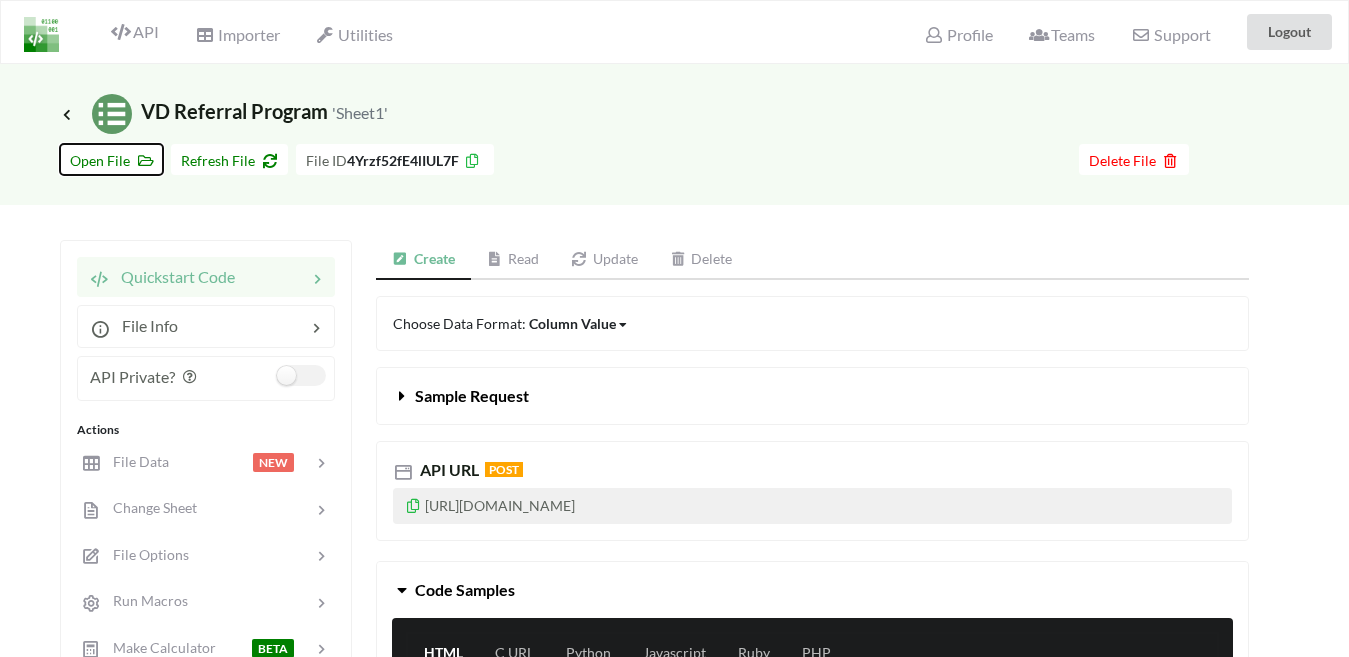 click on "Open File" at bounding box center (111, 159) 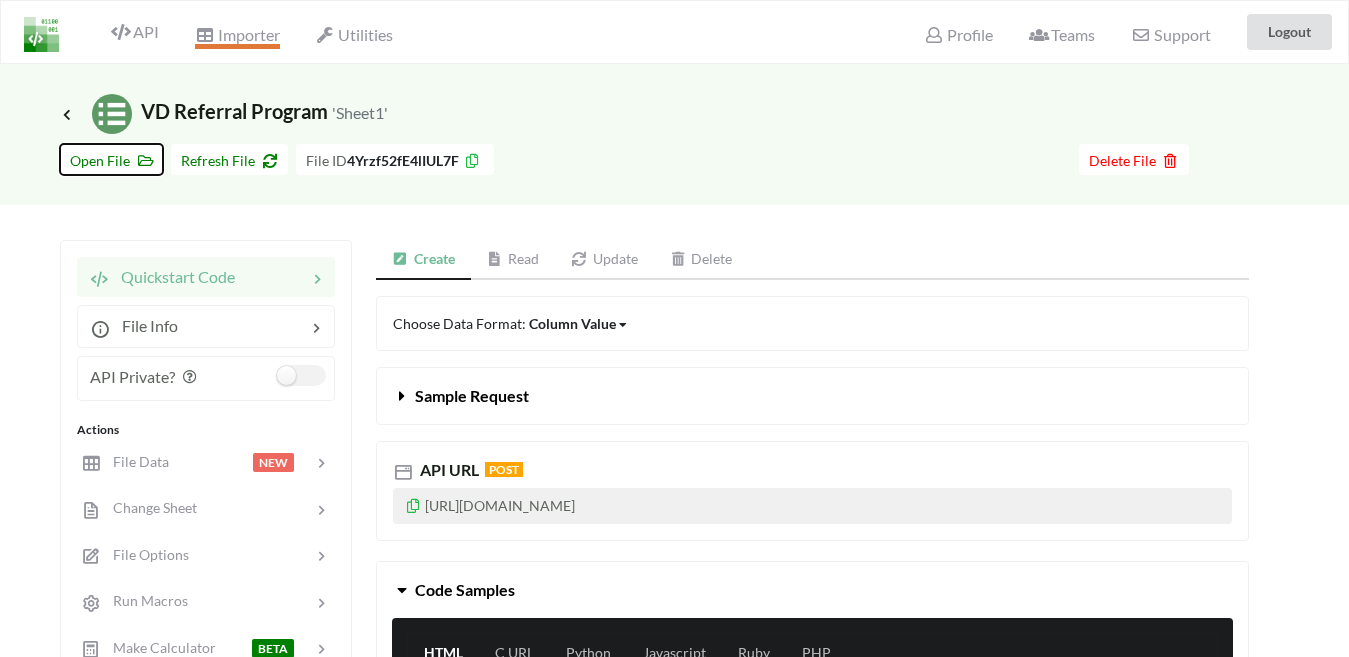 type 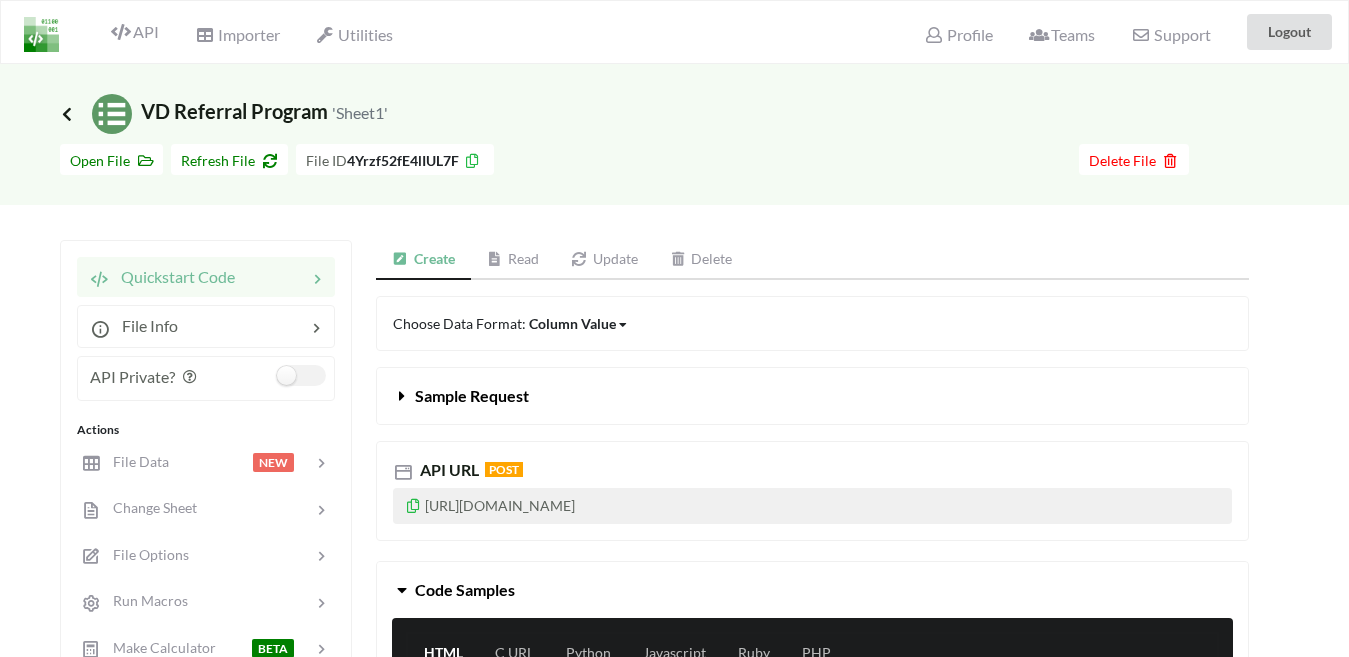 click at bounding box center (67, 114) 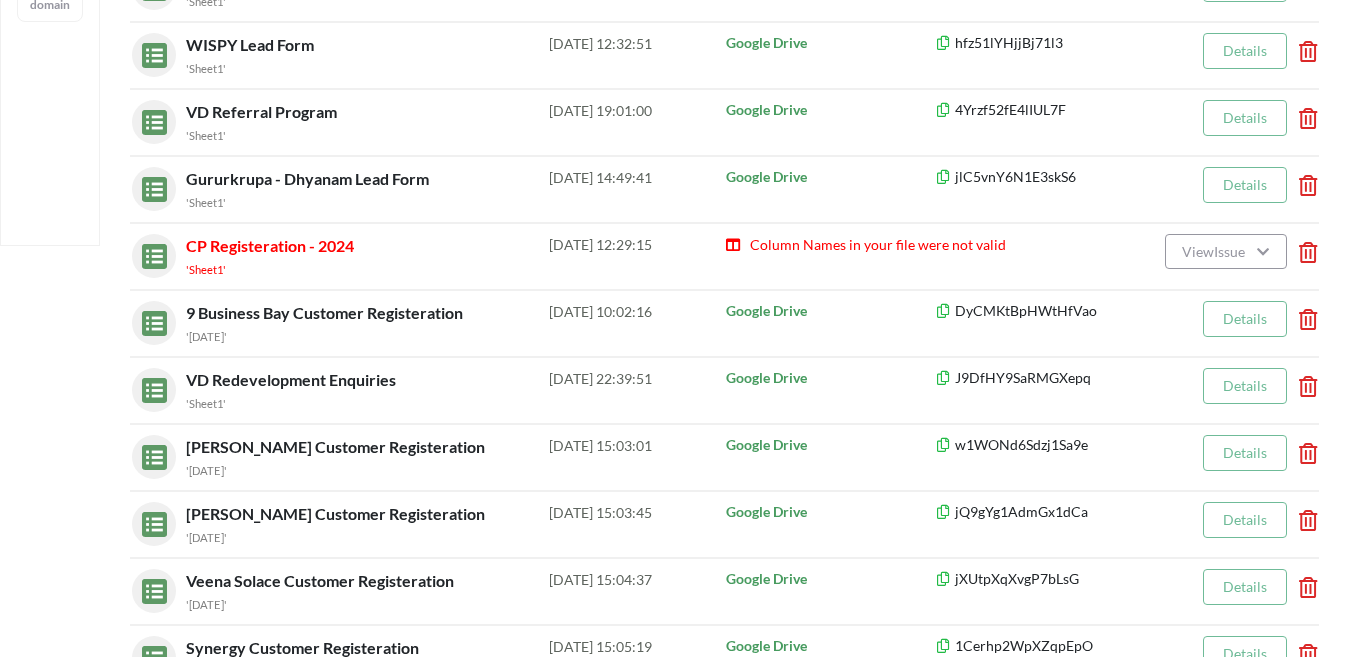 scroll, scrollTop: 469, scrollLeft: 0, axis: vertical 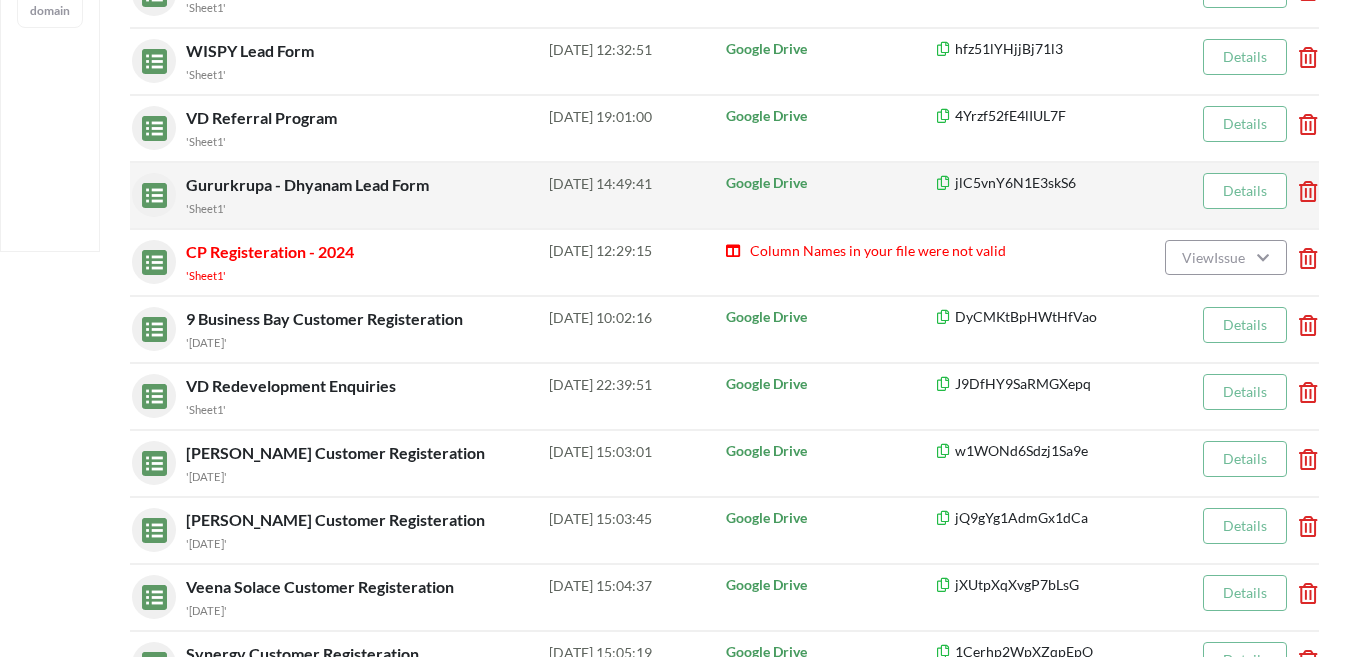 click on "Gururkrupa - Dhyanam Lead Form" at bounding box center (309, 184) 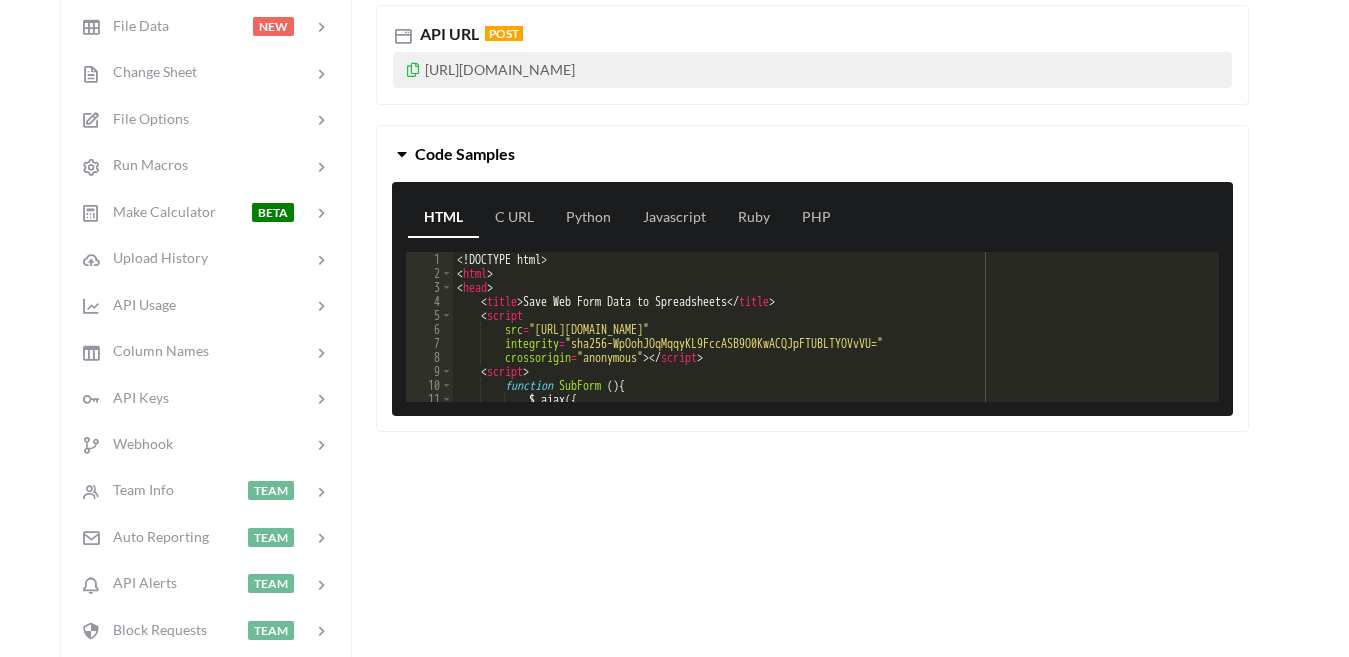 scroll, scrollTop: 469, scrollLeft: 0, axis: vertical 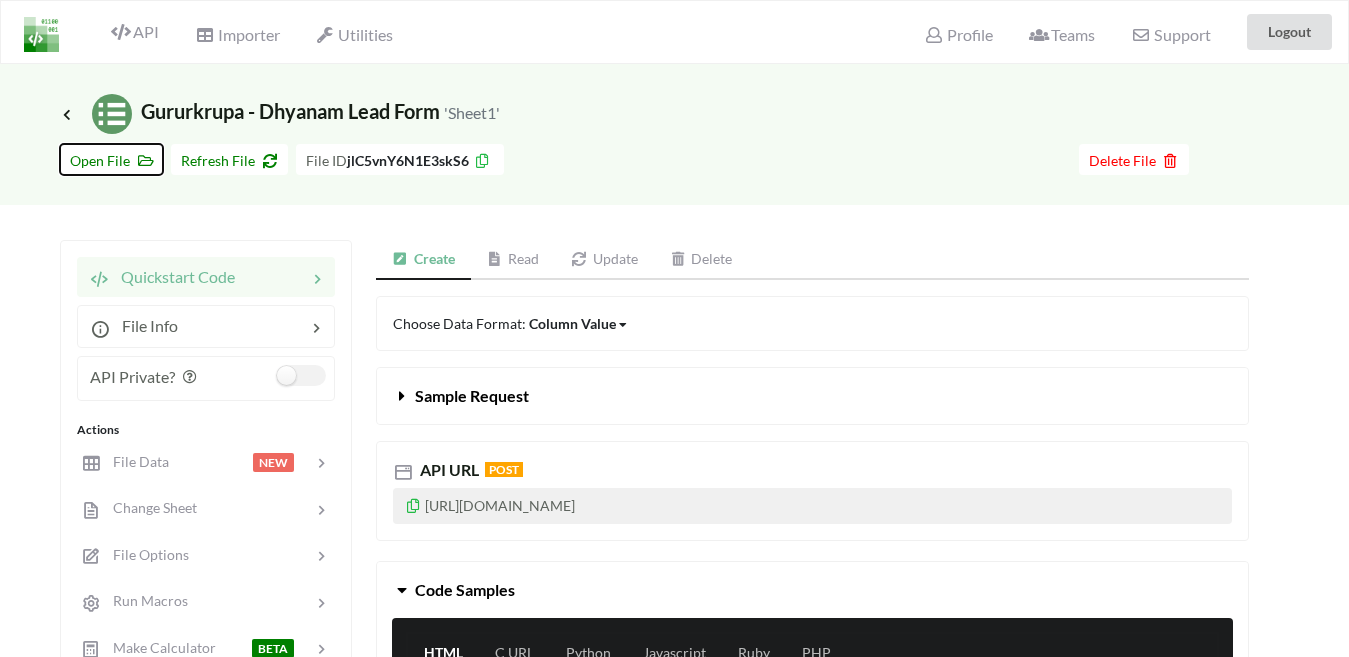 click on "Open File" at bounding box center [111, 159] 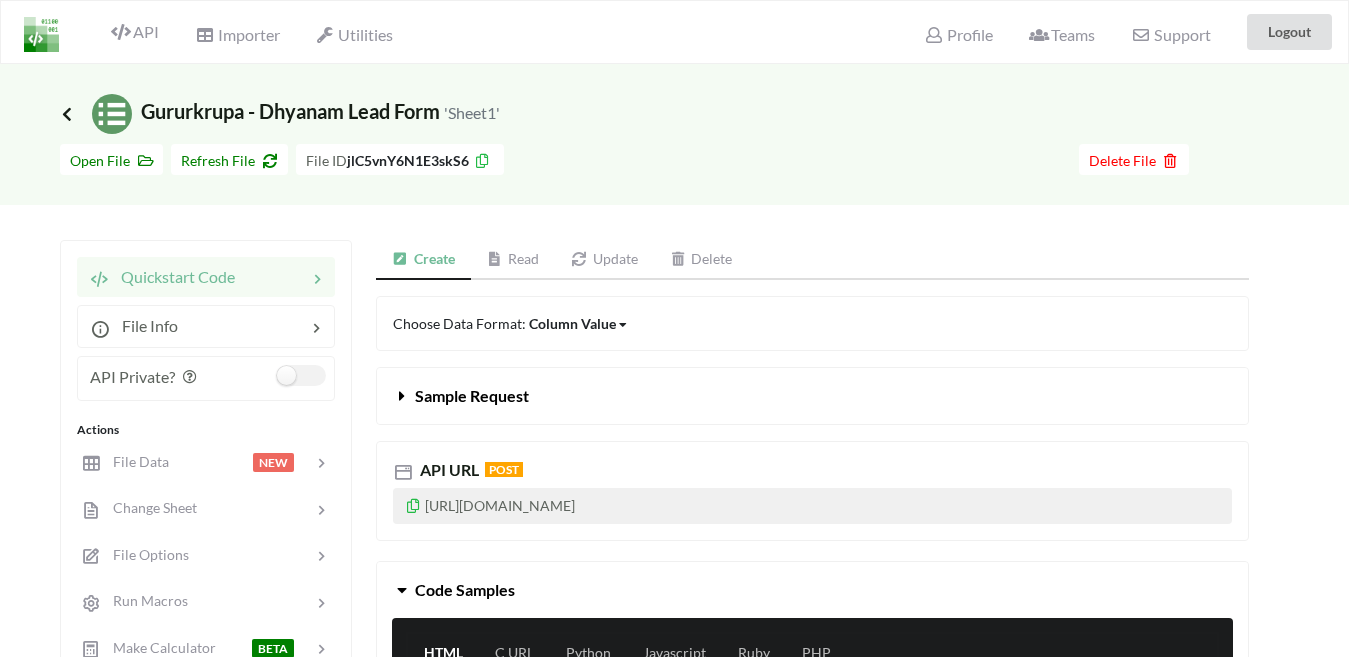 click at bounding box center (67, 114) 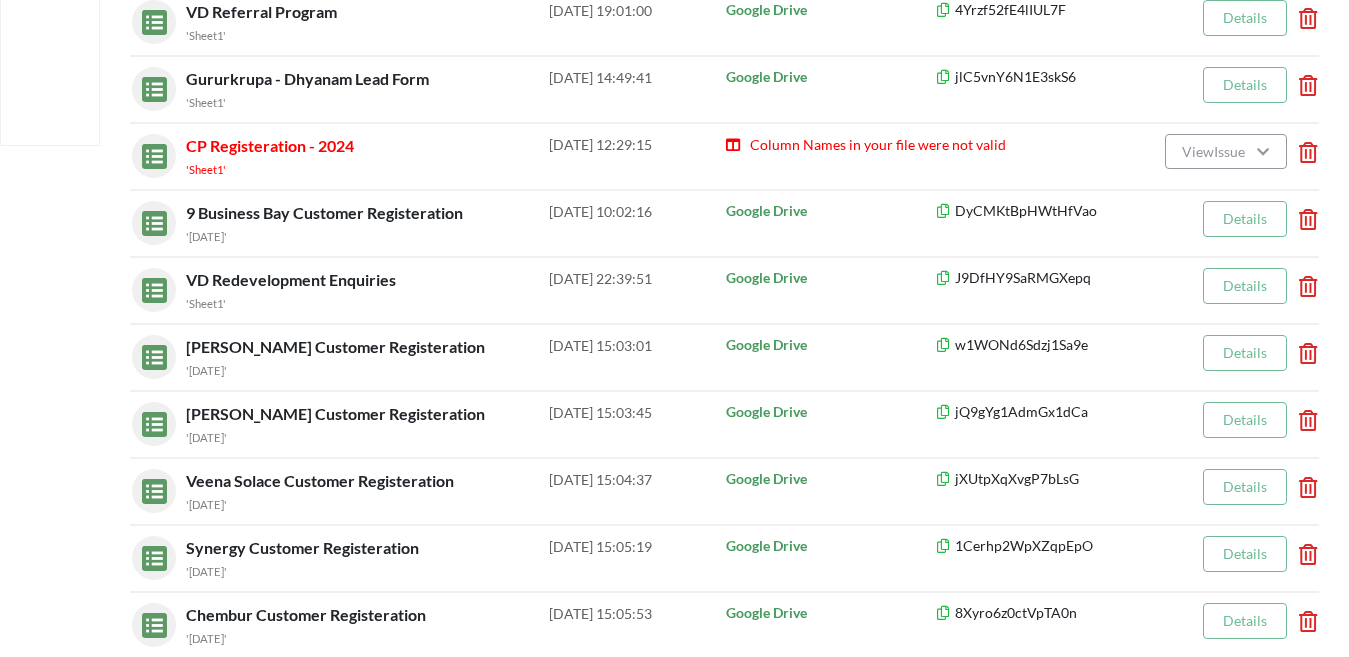 scroll, scrollTop: 572, scrollLeft: 0, axis: vertical 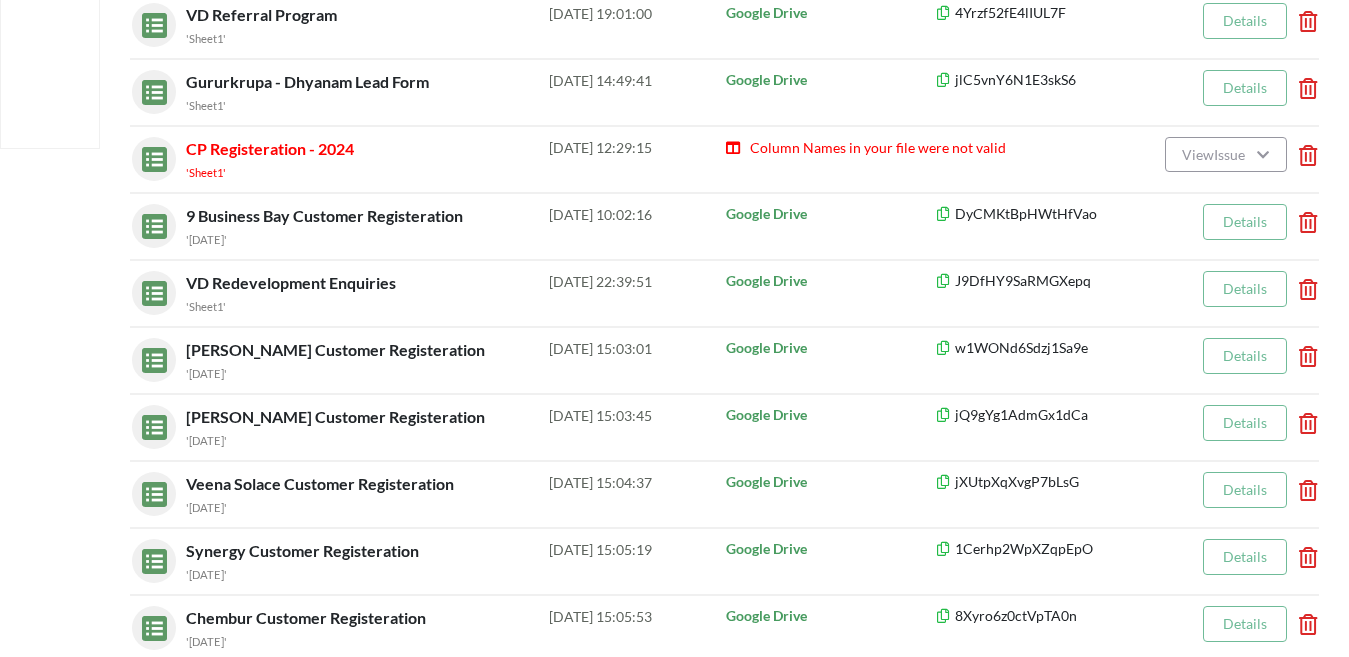 click on "CP Registeration - 2024" at bounding box center [270, 148] 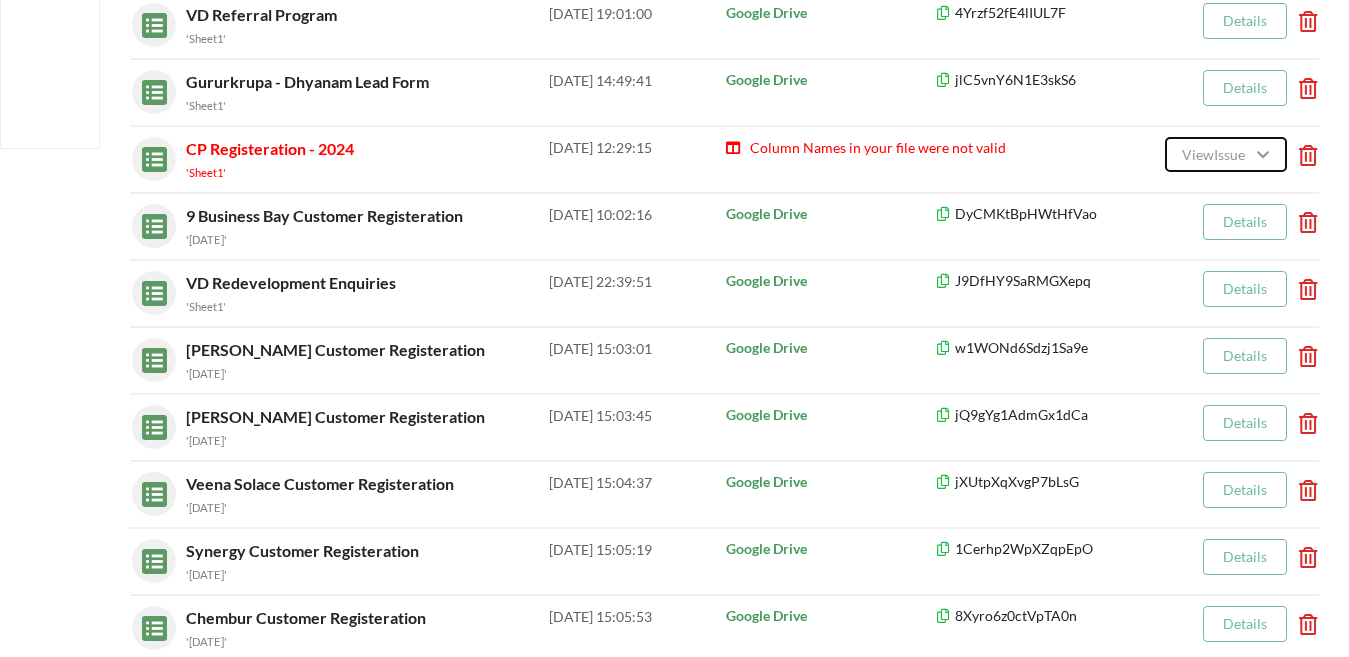 click on "View  Issue" at bounding box center (1226, 154) 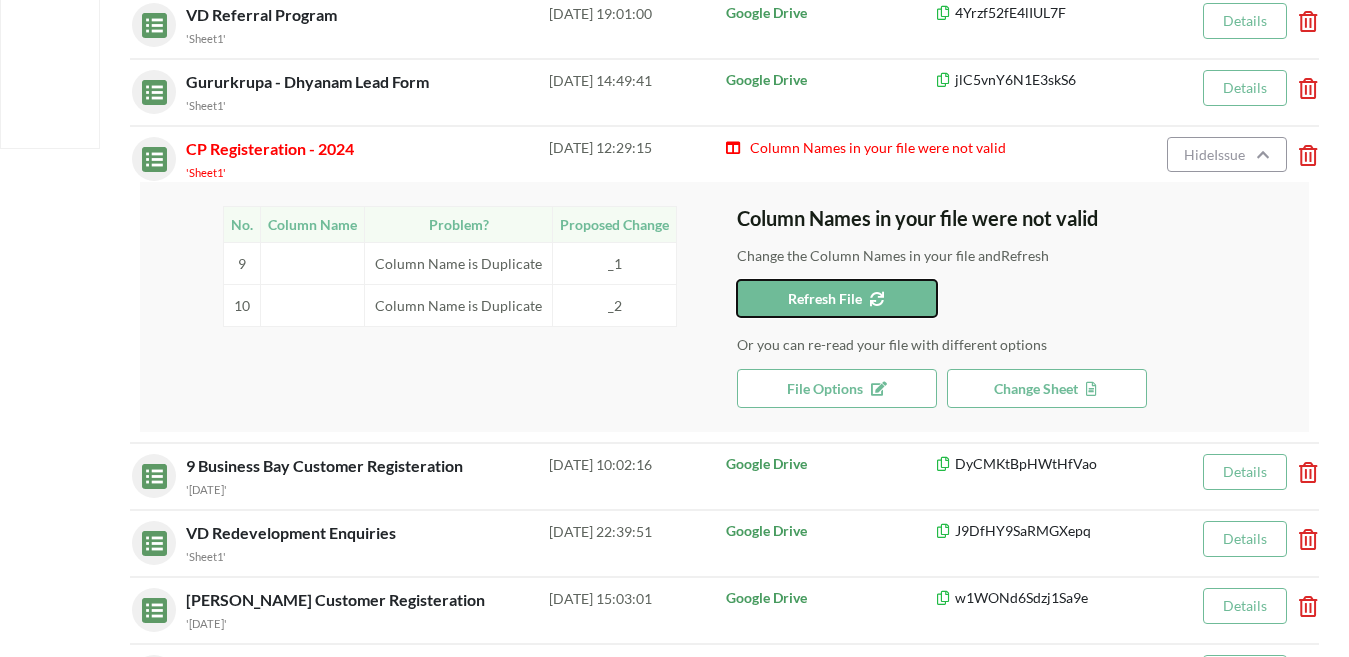 click on "Refresh File" at bounding box center [837, 298] 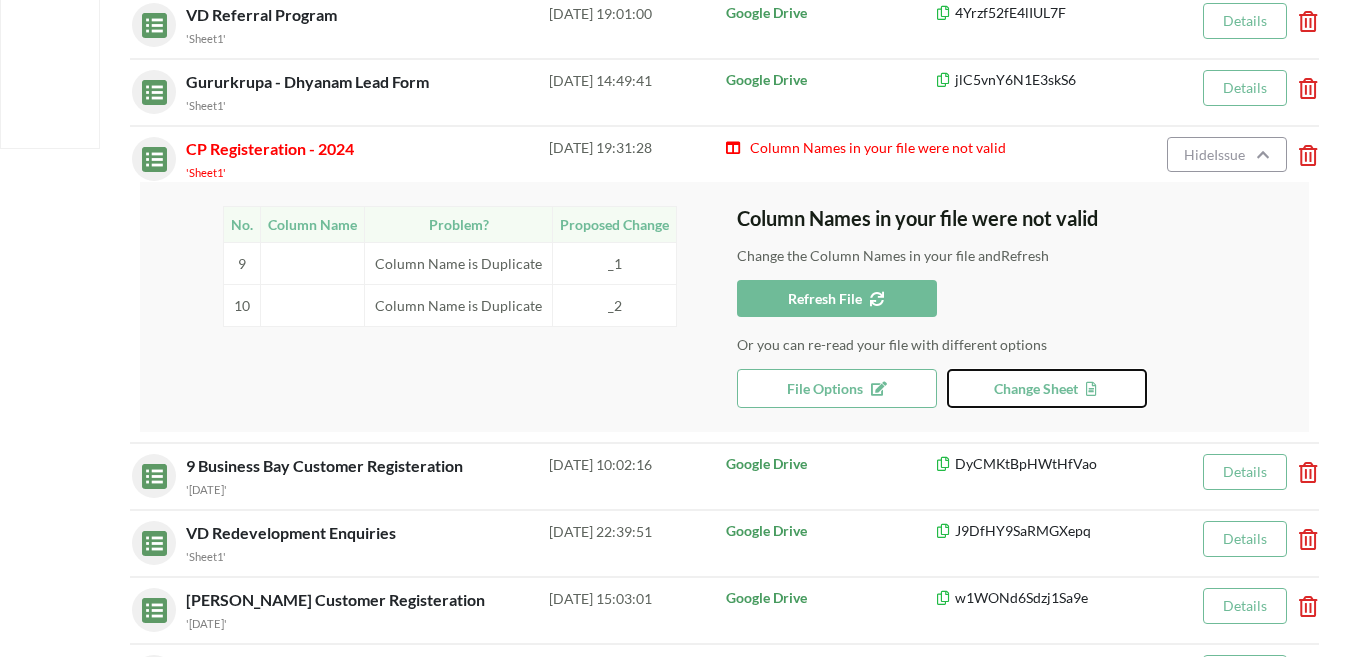 click on "Change Sheet" at bounding box center (1047, 388) 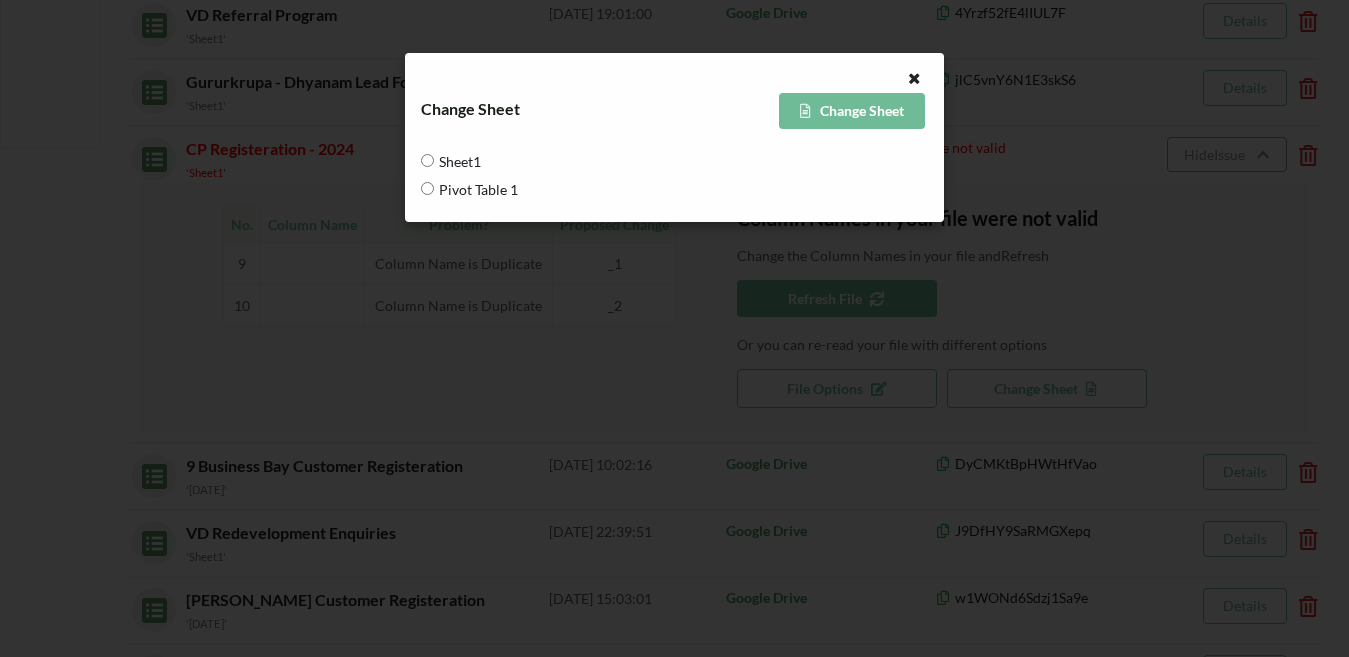 click on "Pivot Table 1" at bounding box center (476, 189) 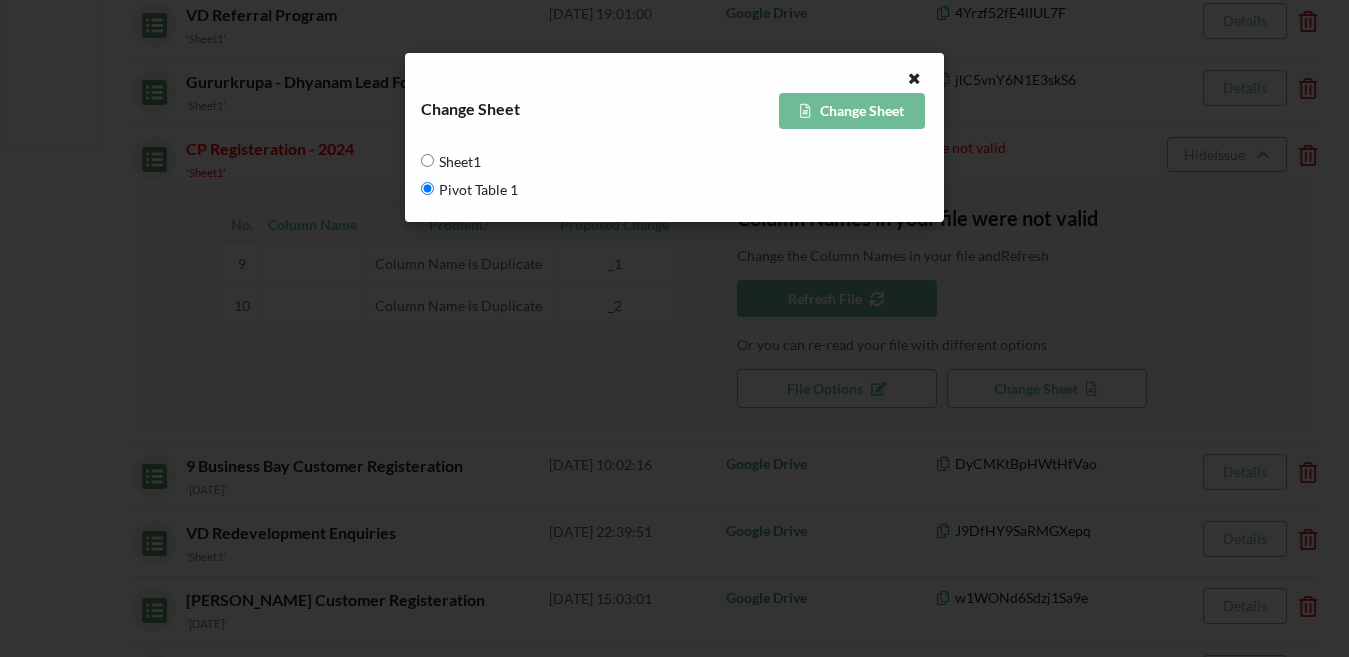 click on "Change Sheet" at bounding box center (852, 111) 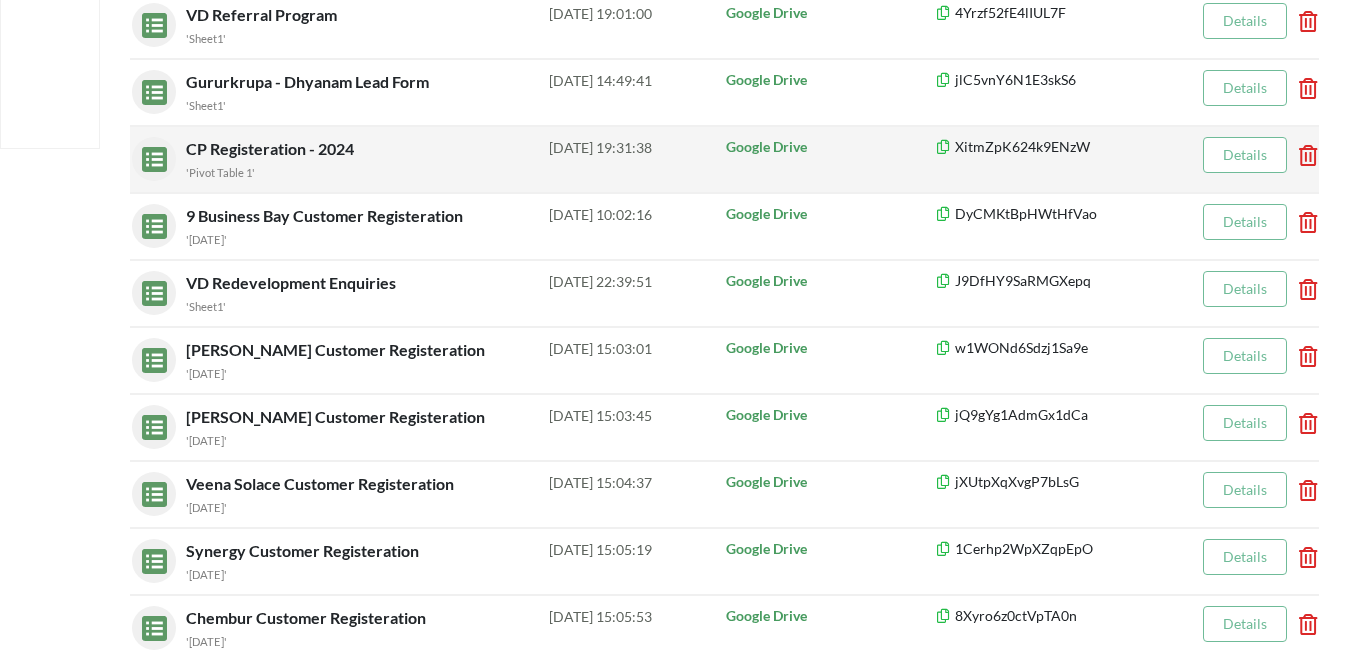 click on "CP Registeration - 2024" at bounding box center [272, 148] 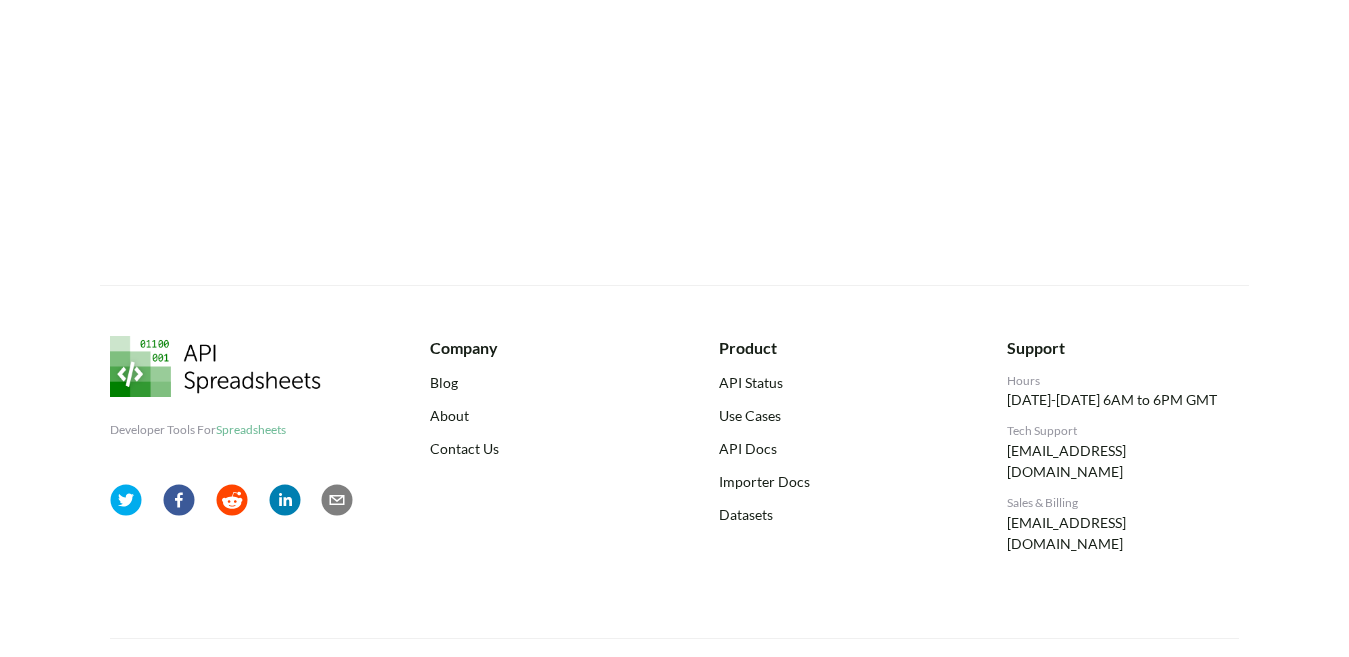 scroll, scrollTop: 572, scrollLeft: 0, axis: vertical 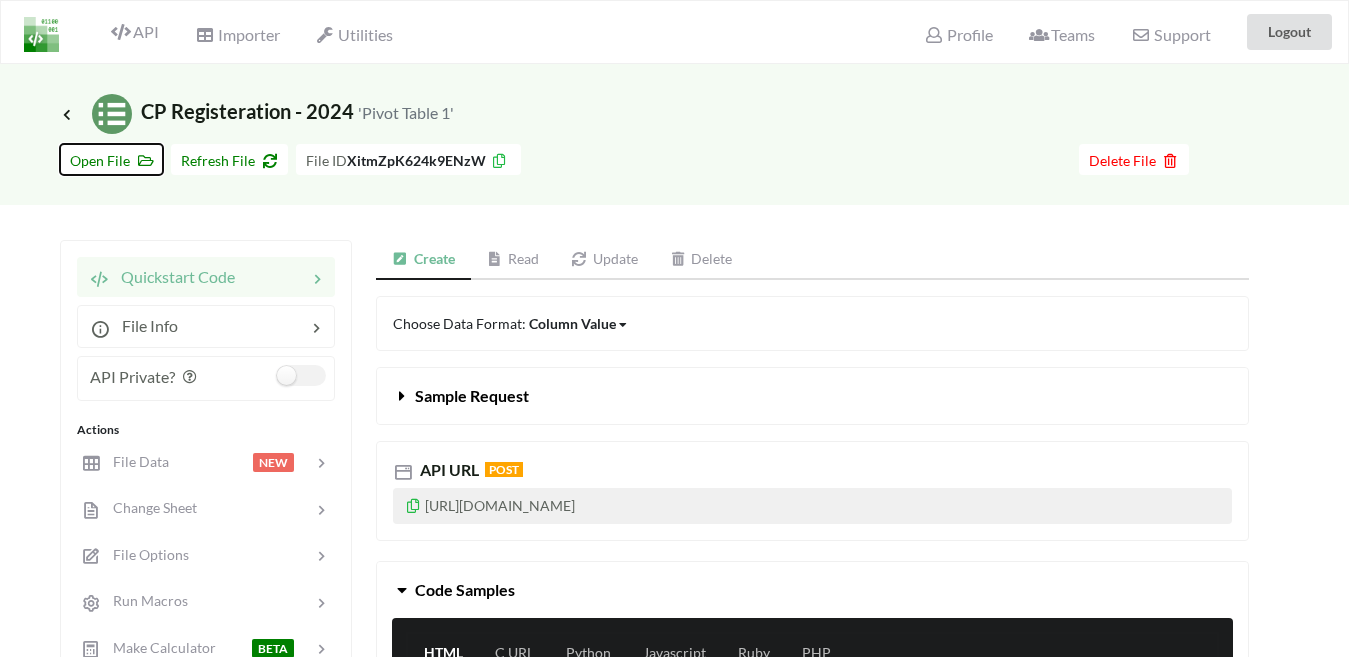 click on "Open File" at bounding box center (111, 159) 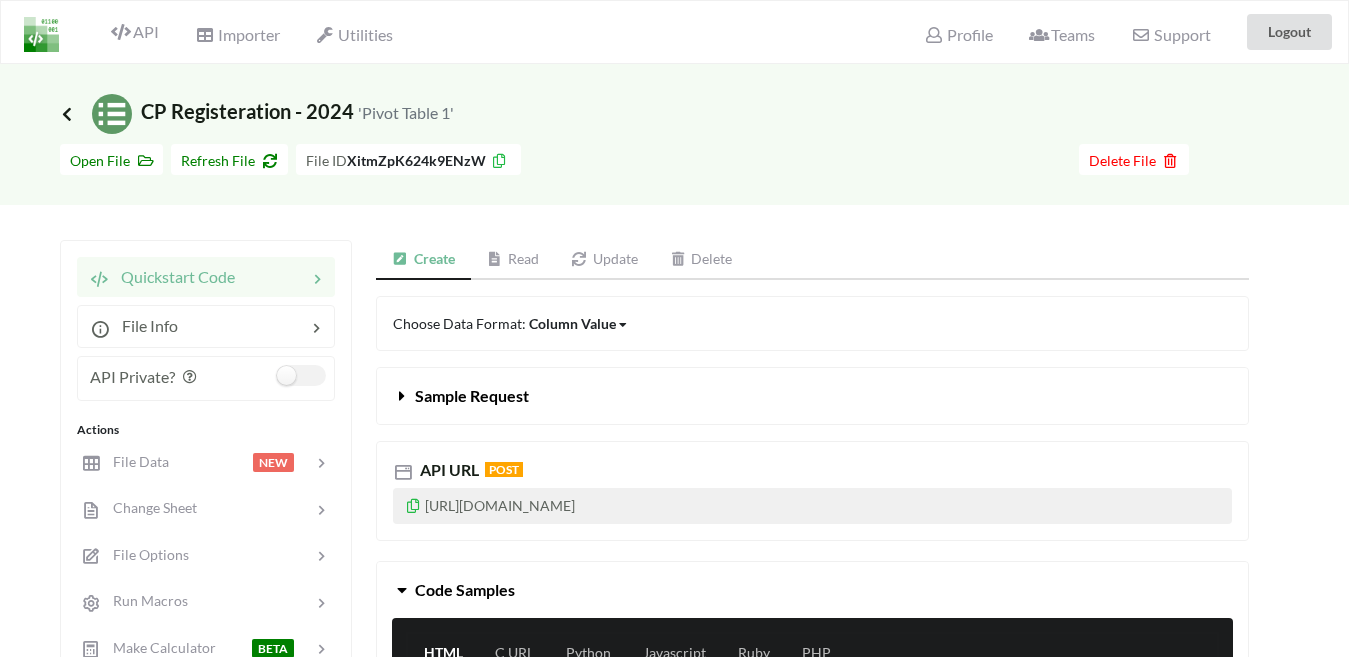 click at bounding box center (67, 114) 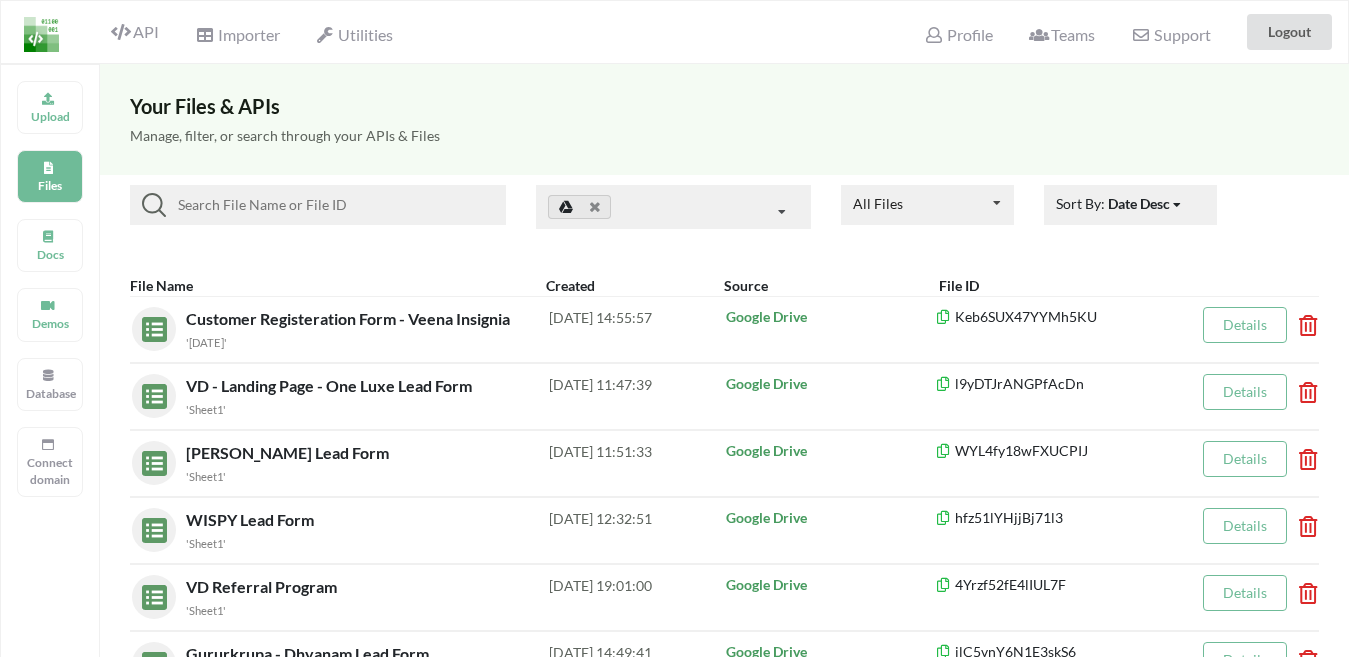 click on "Manage, filter, or search through your APIs & Files" at bounding box center [724, 136] 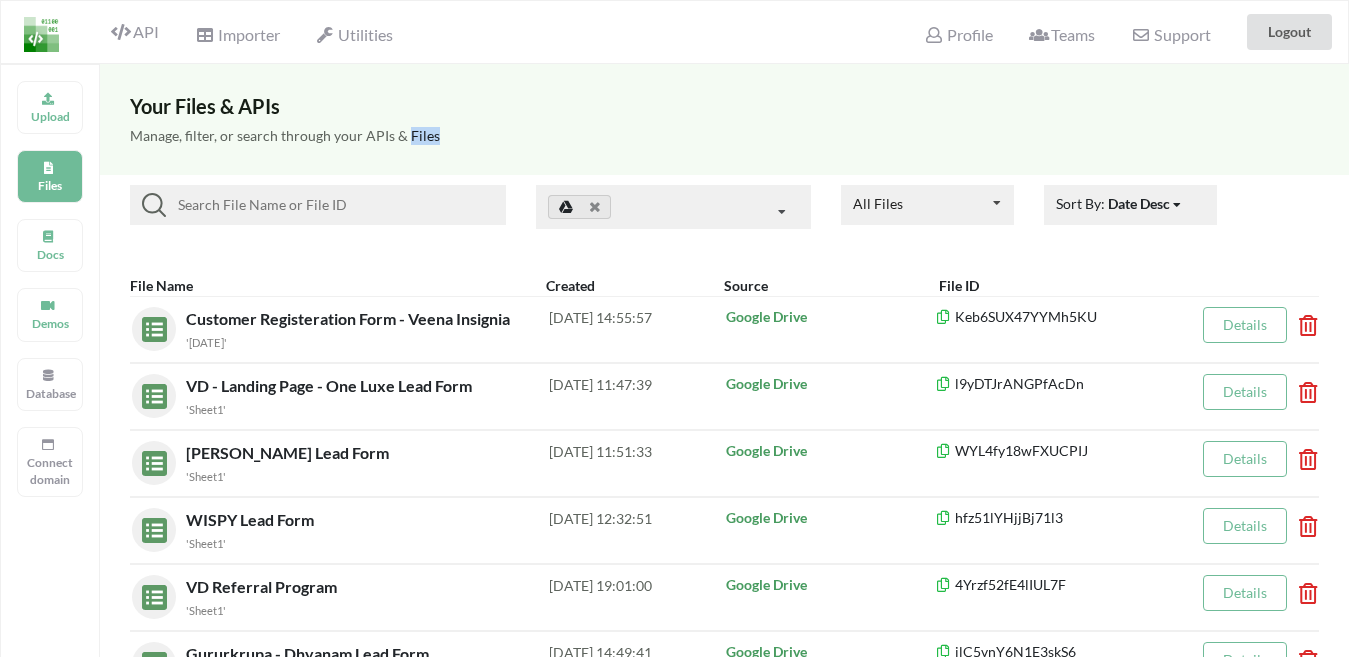 click on "Manage, filter, or search through your APIs & Files" at bounding box center [724, 136] 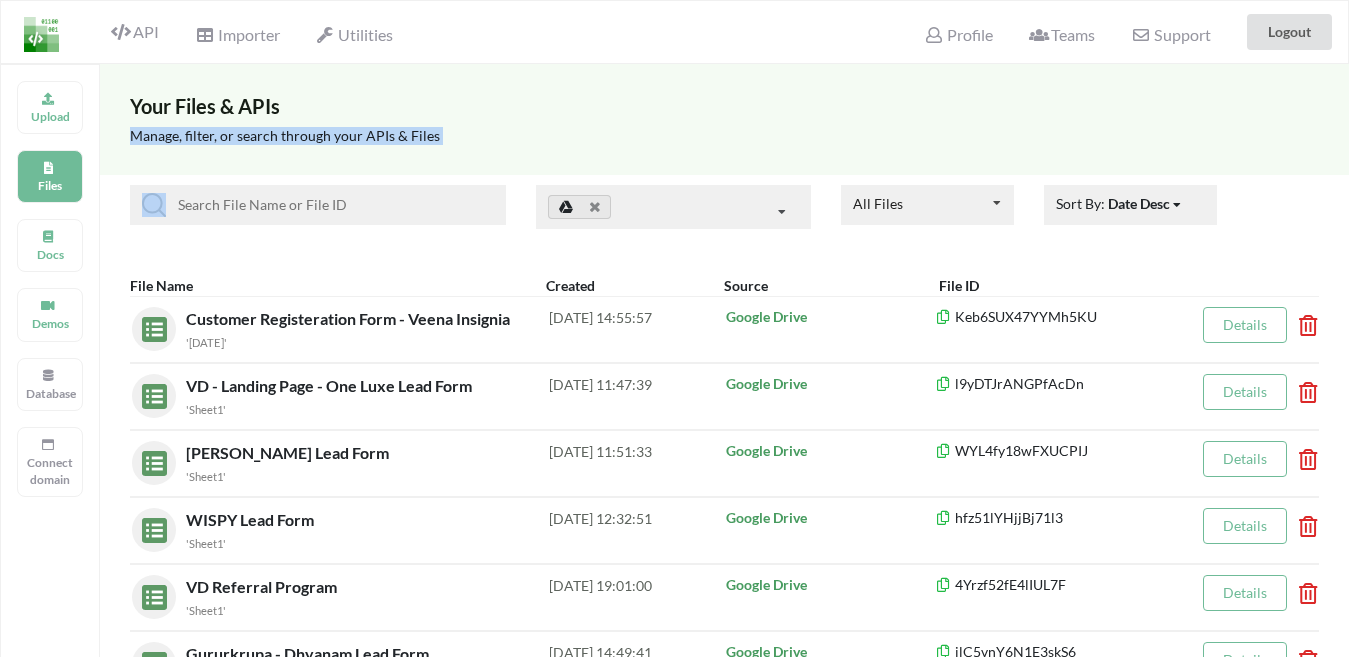 click on "Manage, filter, or search through your APIs & Files" at bounding box center (724, 136) 